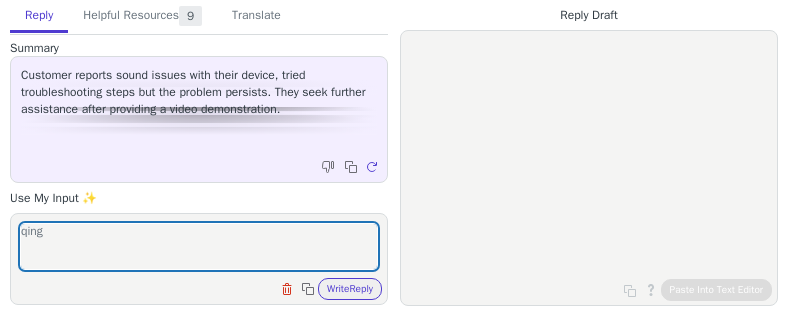 scroll, scrollTop: 0, scrollLeft: 0, axis: both 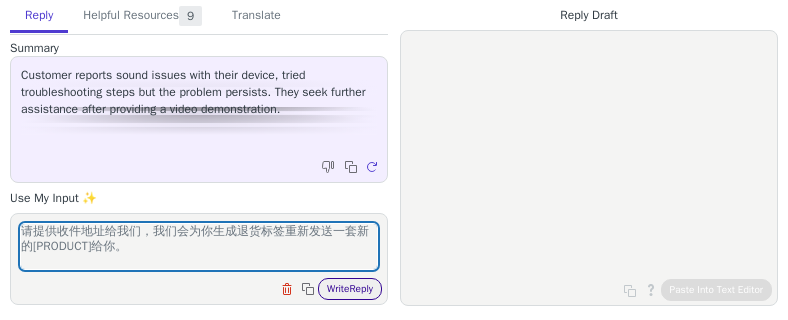 type on "请提供收件地址给我们，我们会为你生成退货标签重新发送一套新的[PRODUCT]给你。" 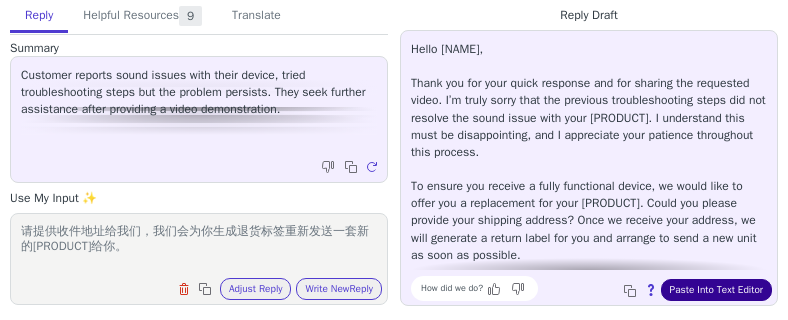 click on "Paste Into Text Editor" at bounding box center (716, 290) 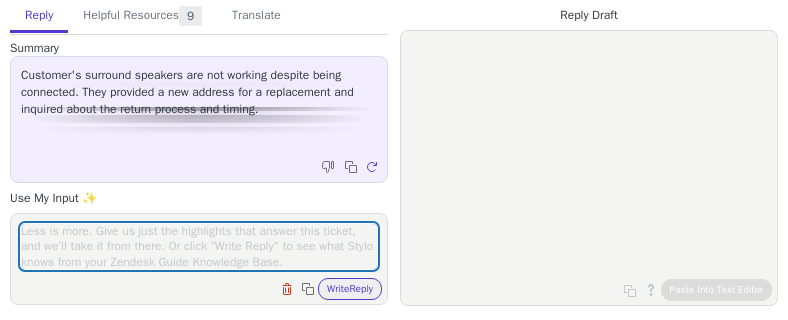 scroll, scrollTop: 0, scrollLeft: 0, axis: both 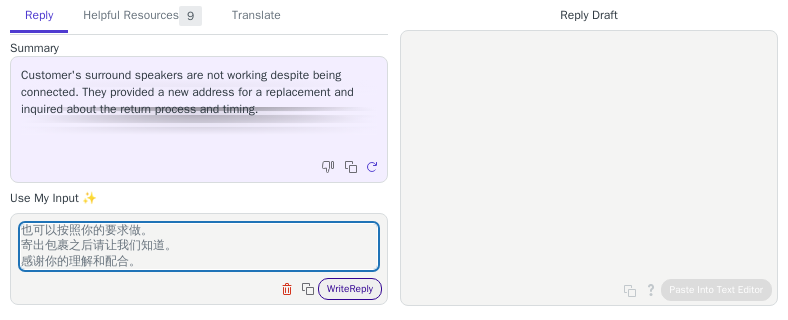type on "没关系。你可以继续使用我们上面发送给你的退货标签将包裹寄出。如果你要求我们指定替代品到月底再送达到你的新公寓，我们也可以按照你的要求做。
寄出包裹之后请让我们知道。
感谢你的理解和配合。" 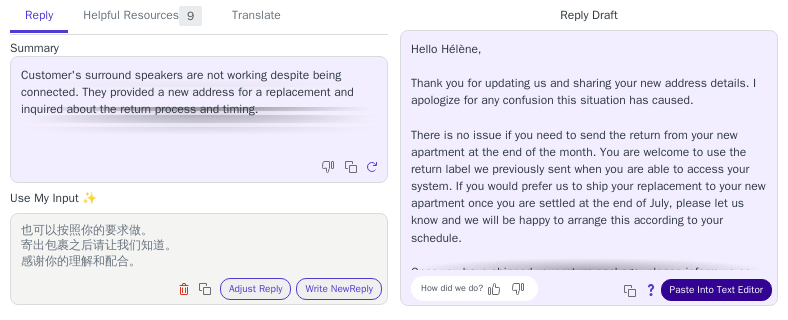 click on "Paste Into Text Editor" at bounding box center (716, 290) 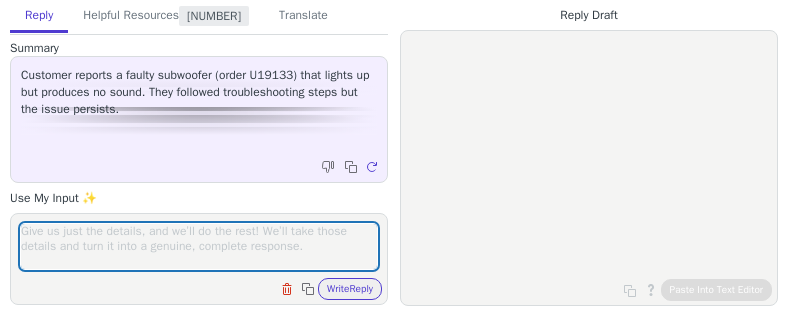 click at bounding box center [199, 246] 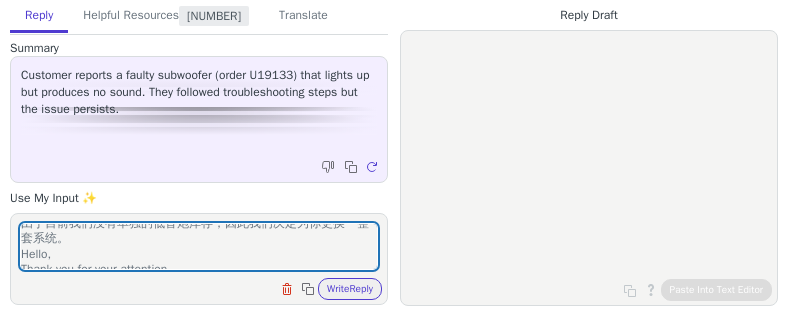 scroll, scrollTop: 423, scrollLeft: 0, axis: vertical 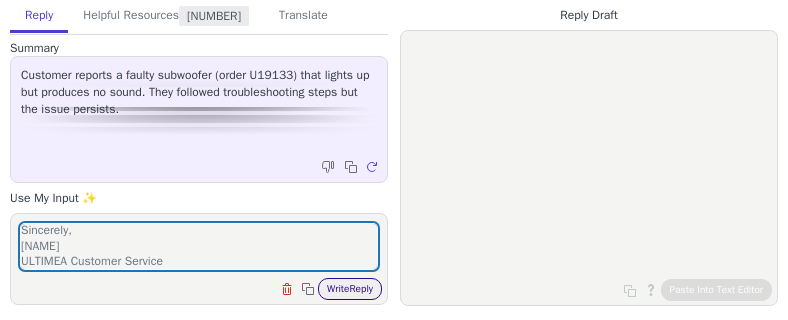 type on "由于目前我们没有单独的低音炮库存，因此我们决定为你更换一整套系统。
Hello,
Thank you for your attention.
To resolve this issue, we will proceed with the replacement process. Please follow the steps below to complete the return:
1. Print the return label: Print the attached return label.
2. Pack the soundbar system: Carefully pack the entire soundbar system, including the subwoofer and speakers, in its original packaging or suitable packaging.
3. Attach the label: Affix the return label to the package.
4. Ship the package: Drop off the package at your nearest DHL drop-off point. Please ensure this is done within 7 days.
Once you have shipped the package, please contact us so we can arrange for the replacement soundbar to be sent to you.
Thank you for your patience and cooperation.
Sincerely,
[NAME]
ULTIMEA Customer Service" 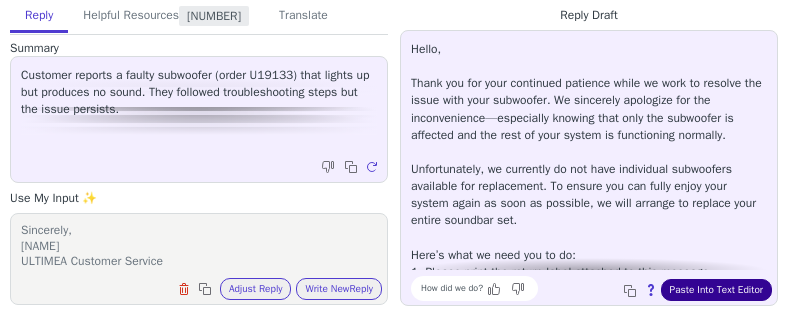 click on "Paste Into Text Editor" at bounding box center [716, 290] 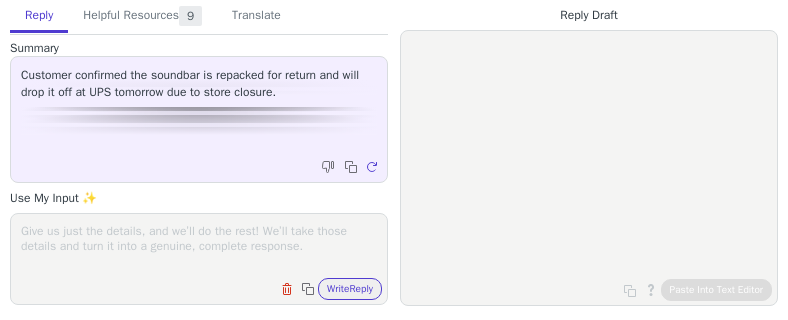 scroll, scrollTop: 0, scrollLeft: 0, axis: both 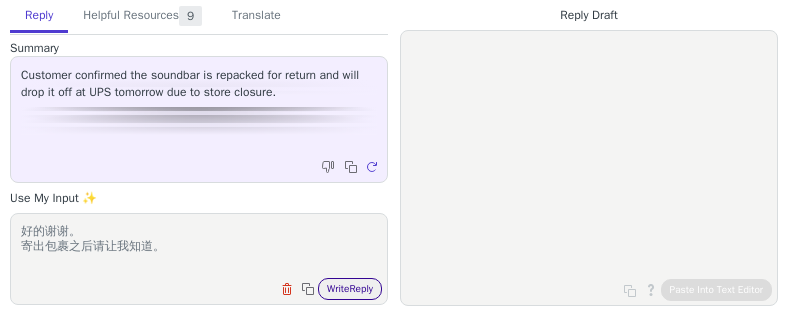 type on "好的谢谢。
寄出包裹之后请让我知道。" 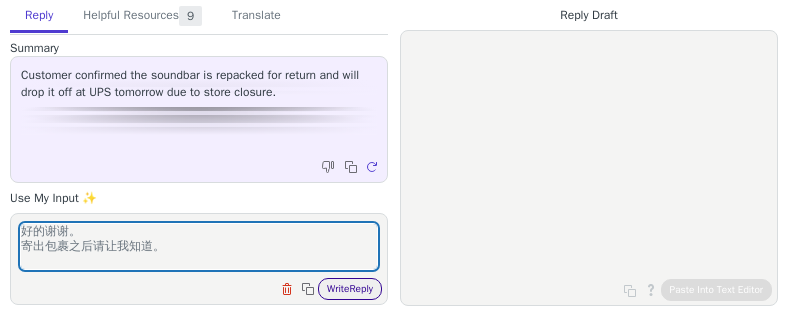 click on "Write  Reply" at bounding box center (350, 289) 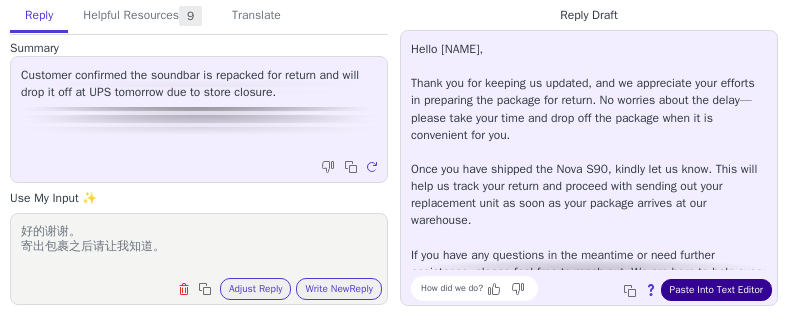click on "Paste Into Text Editor" at bounding box center (716, 290) 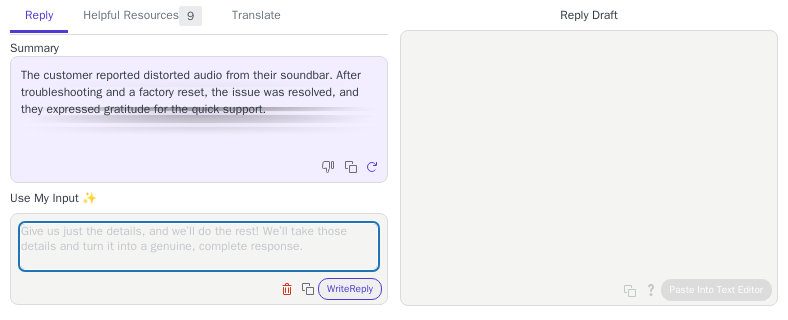 scroll, scrollTop: 0, scrollLeft: 0, axis: both 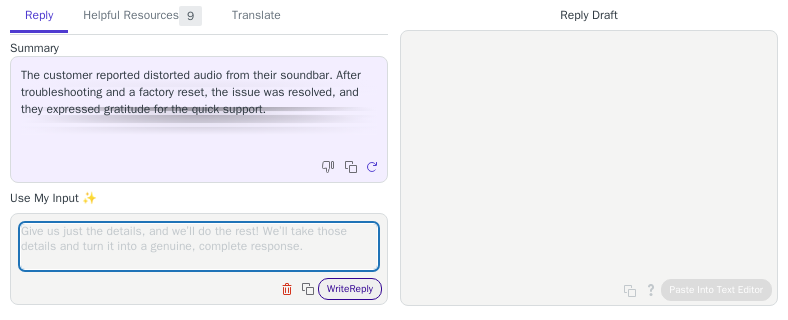 click on "Write  Reply" at bounding box center [350, 289] 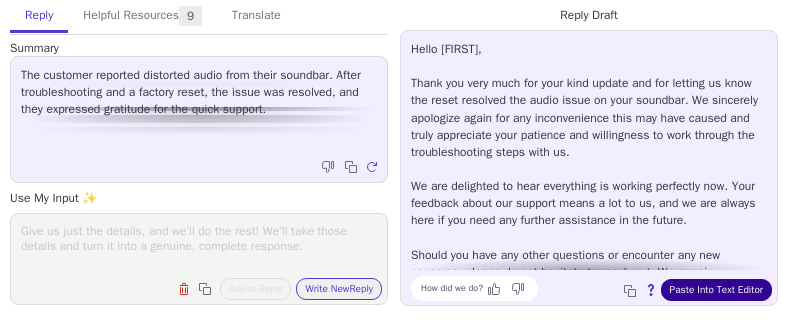 click on "Paste Into Text Editor" at bounding box center (716, 290) 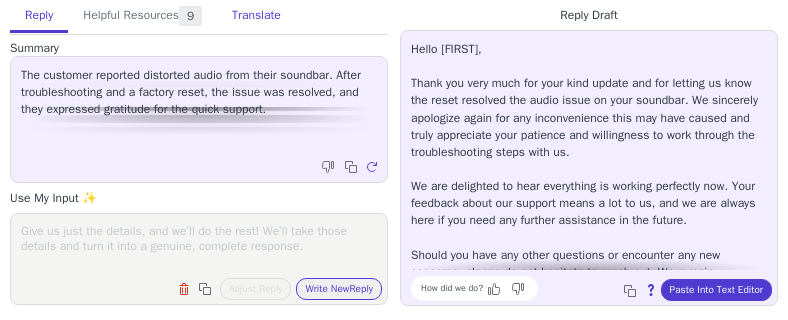 click on "Translate" at bounding box center [256, 16] 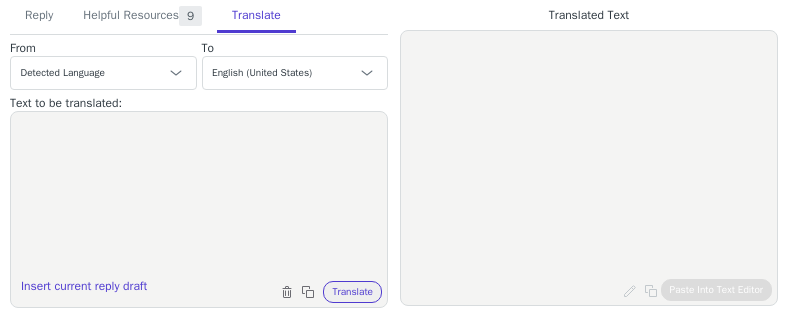 drag, startPoint x: 115, startPoint y: 212, endPoint x: 132, endPoint y: 210, distance: 17.117243 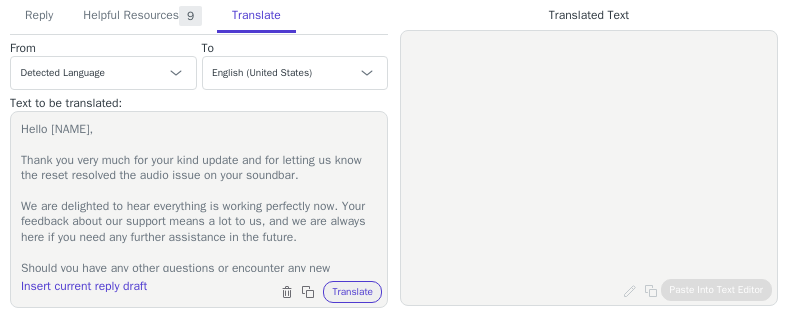 scroll, scrollTop: 389, scrollLeft: 0, axis: vertical 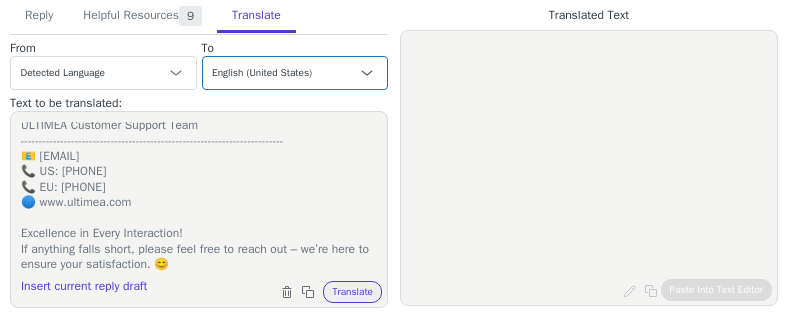 type on "Hello [NAME],
Thank you very much for your kind update and for letting us know the reset resolved the audio issue on your soundbar.
We are delighted to hear everything is working perfectly now. Your feedback about our support means a lot to us, and we are always here if you need any further assistance in the future.
Should you have any other questions or encounter any new concerns, please do not hesitate to reach out. We remain committed to providing you with the highest level of after-sales support.
Thank you once again for choosing ULTIMEA.
Warm Regards,
[NAME]
ULTIMEA Customer Support Team
-------------------------------------------------------------------------
📧 [EMAIL]
📞 US: [PHONE]
📞 EU: [PHONE]
🌐 www.ultimea.com
Excellence in Every Interaction!
If anything falls short, please feel free to reach out – we’re here to ensure your satisfaction. 😊" 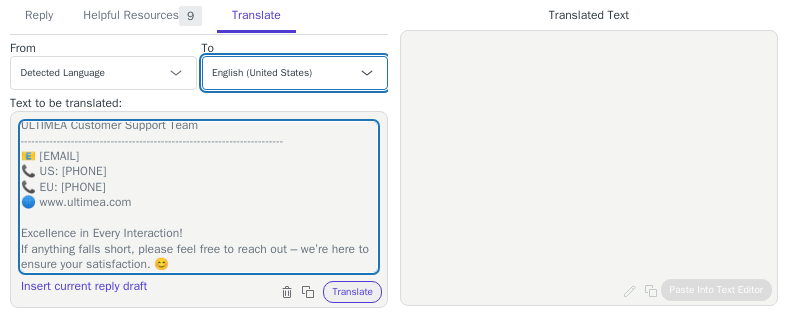 click on "Czech English (United States) Danish Dutch - Nederlands French - français French (Canada) German - Deutsch Italian - italiano Japanese - 日本語 Korean Norwegian Polish Portuguese Portuguese (Brazil) Slovak Spanish - español Swedish English (United Kingdom) Spanish (Spain) - español (España) Chinese (Simplified) - 中文（简体）" at bounding box center [295, 73] 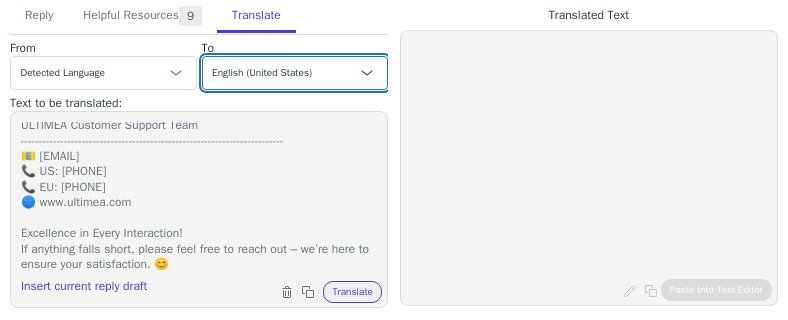 select on "it" 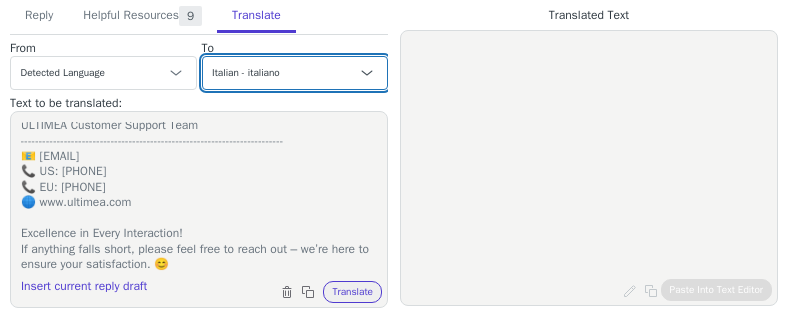 click on "Czech English (United States) Danish Dutch - Nederlands French - français French (Canada) German - Deutsch Italian - italiano Japanese - 日本語 Korean Norwegian Polish Portuguese Portuguese (Brazil) Slovak Spanish - español Swedish English (United Kingdom) Spanish (Spain) - español (España) Chinese (Simplified) - 中文（简体）" at bounding box center (295, 73) 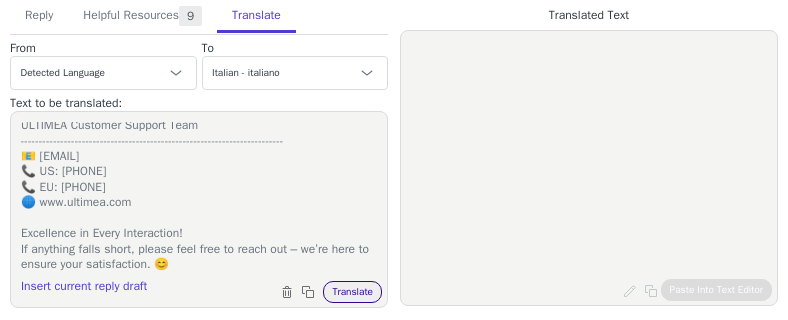click on "Translate" at bounding box center [352, 292] 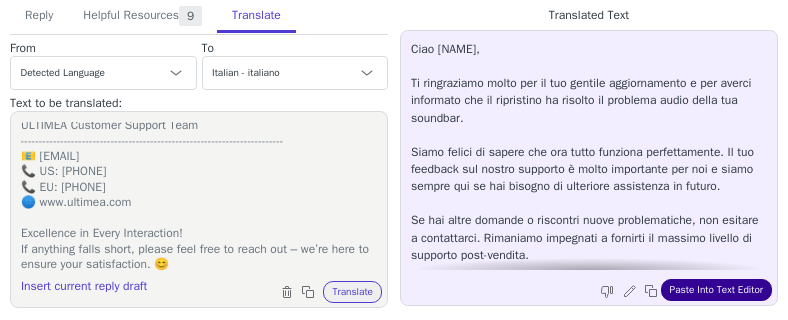 click on "Paste Into Text Editor" at bounding box center [716, 290] 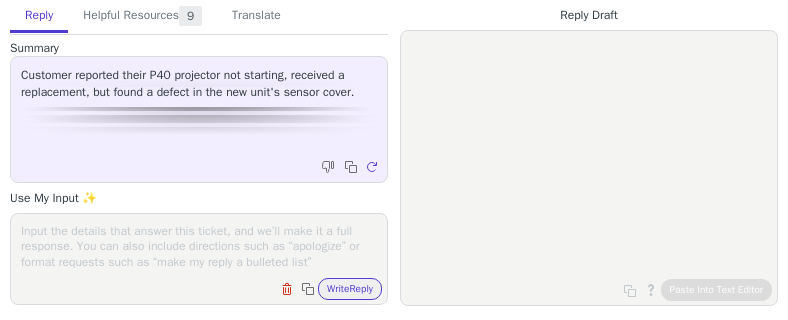 scroll, scrollTop: 0, scrollLeft: 0, axis: both 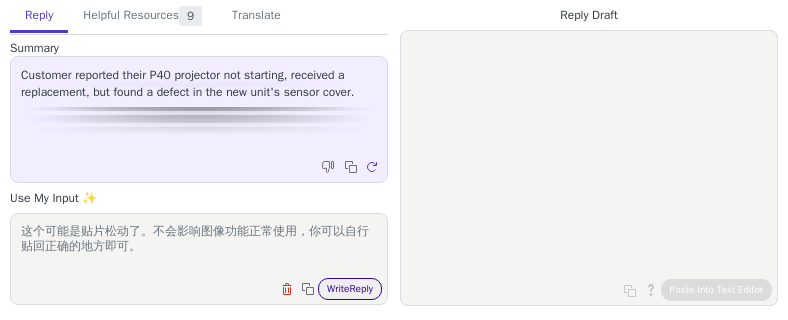 type on "这个可能是贴片松动了。不会影响图像功能正常使用，你可以自行贴回正确的地方即可。" 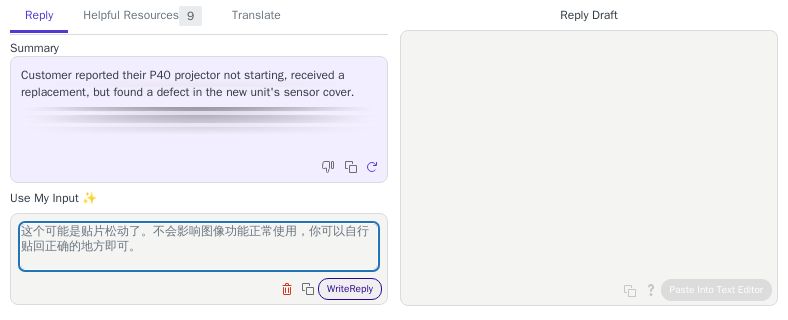 click on "Write  Reply" at bounding box center (350, 289) 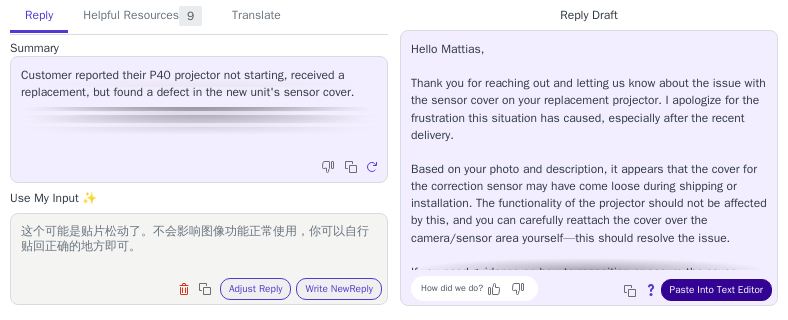 click on "Paste Into Text Editor" at bounding box center [716, 290] 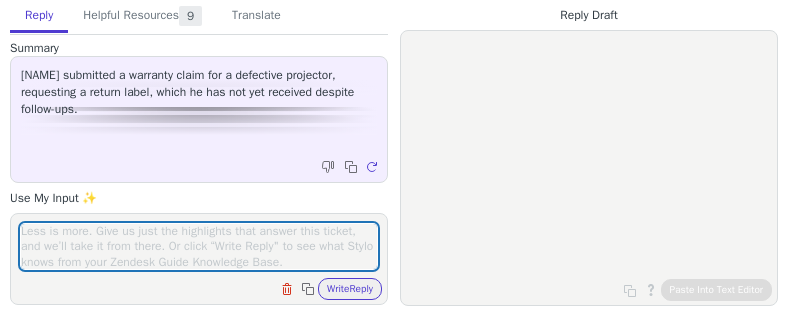 scroll, scrollTop: 0, scrollLeft: 0, axis: both 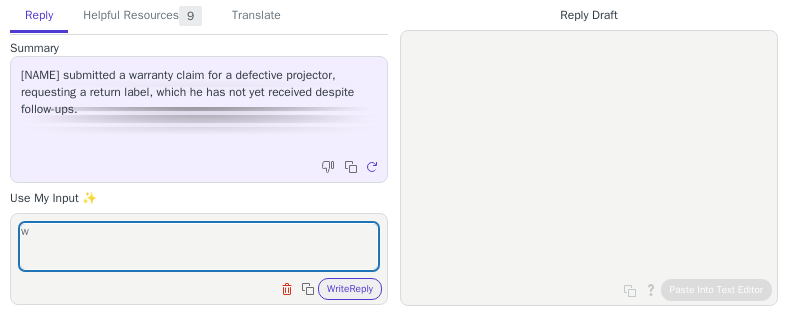 click on "w" at bounding box center [199, 246] 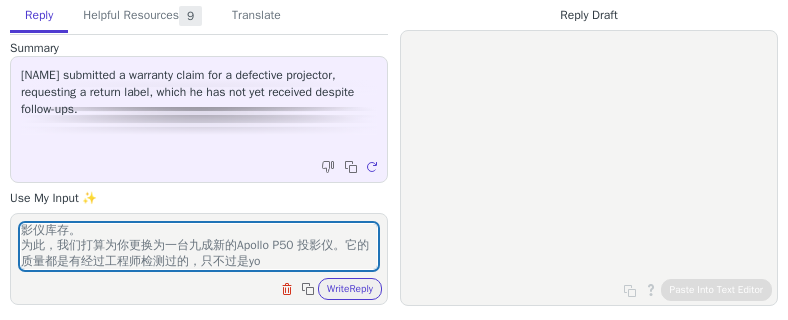 scroll, scrollTop: 63, scrollLeft: 0, axis: vertical 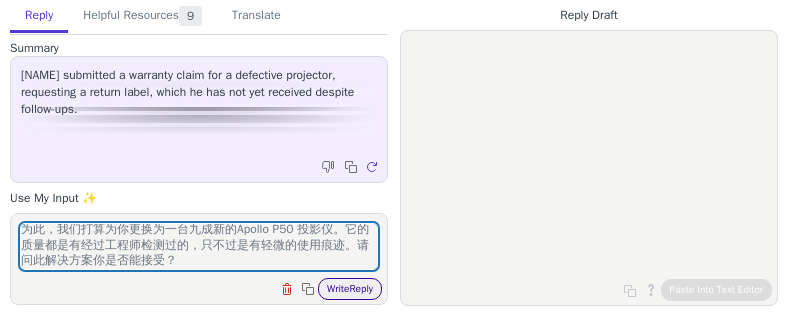 type on "我们查看到你的投影仪已经超过了1年的保修期因此我们无法直接的为你进行产品更换。而且，目前我们已经没有全新的Apollo P50投影仪库存。
为此，我们打算为你更换为一台九成新的Apollo P50 投影仪。它的质量都是有经过工程师检测过的，只不过是有轻微的使用痕迹。请问此解决方案你是否能接受？" 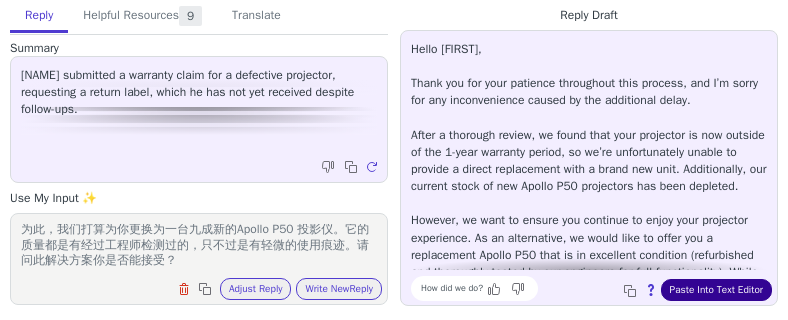 click on "Paste Into Text Editor" at bounding box center (716, 290) 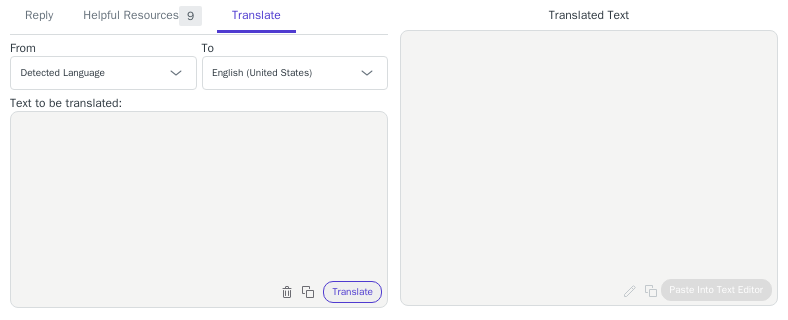 scroll, scrollTop: 0, scrollLeft: 0, axis: both 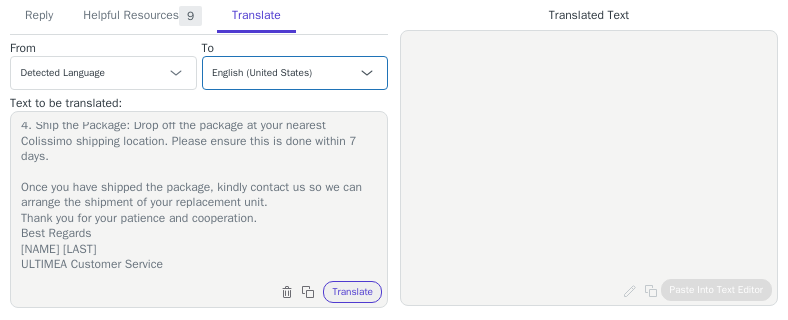 type on "Hello,
Thanks for your attention.
To resolve this matter, we will proceed with the replacement process. Please follow the steps below to complete the return:
1. Print the Return Label: Print the attached return label.
2. Package the Projector System: Securely pack the entire projector system in its original packaging or a suitable alternative.
3. Attach the Label: Affix the return label to the package.
4. Ship the Package: Drop off the package at your nearest Colissimo shipping location. Please ensure this is done within 7 days.
Once you have shipped the package, kindly contact us so we can arrange the shipment of your replacement unit.
Thank you for your patience and cooperation.
Best Regards
[NAME] [LAST]
ULTIMEA Customer Service" 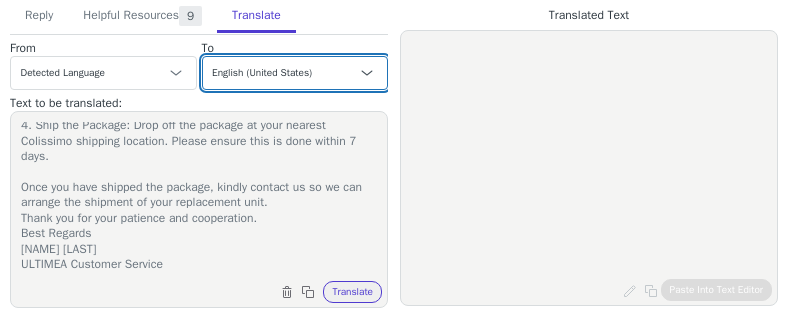 click on "Czech English (United States) Danish Dutch - Nederlands French - français French (Canada) German - Deutsch Italian - italiano Japanese - 日本語 Korean Norwegian Polish Portuguese Portuguese (Brazil) Slovak Spanish - español Swedish English (United Kingdom) Spanish (Spain) - español (España) Chinese (Simplified) - 中文（简体）" at bounding box center (295, 73) 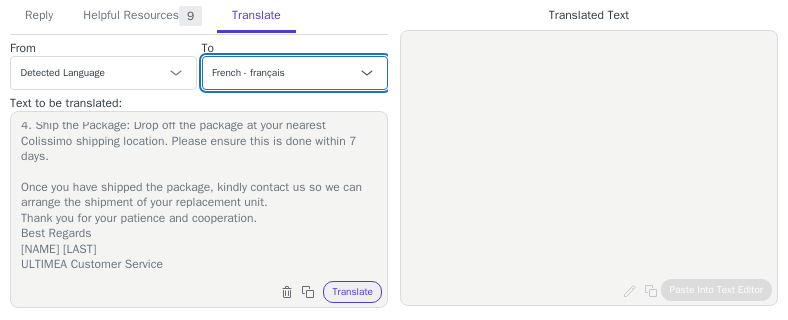 click on "Czech English (United States) Danish Dutch - Nederlands French - français French (Canada) German - Deutsch Italian - italiano Japanese - 日本語 Korean Norwegian Polish Portuguese Portuguese (Brazil) Slovak Spanish - español Swedish English (United Kingdom) Spanish (Spain) - español (España) Chinese (Simplified) - 中文（简体）" at bounding box center [295, 73] 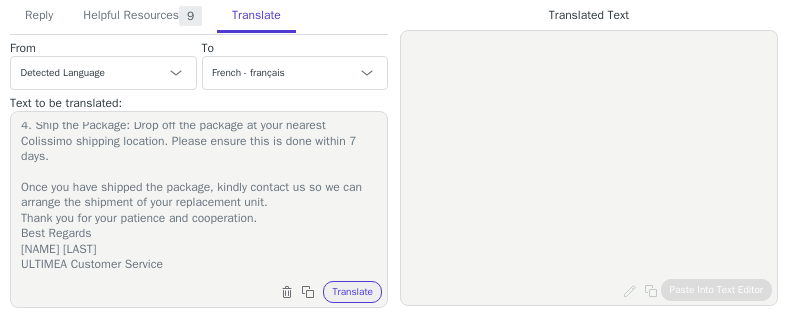 click on "Translate" at bounding box center [352, 292] 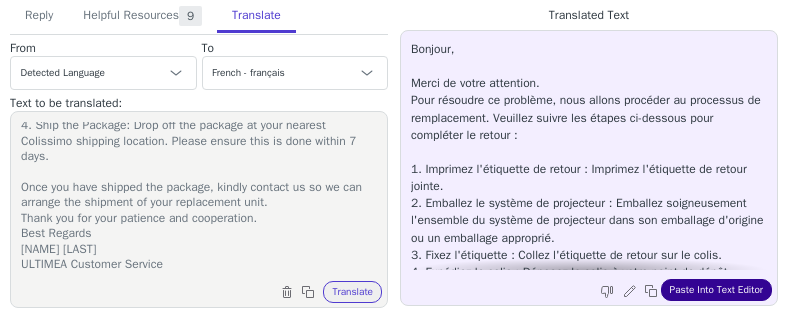 click on "Paste Into Text Editor" at bounding box center [716, 290] 